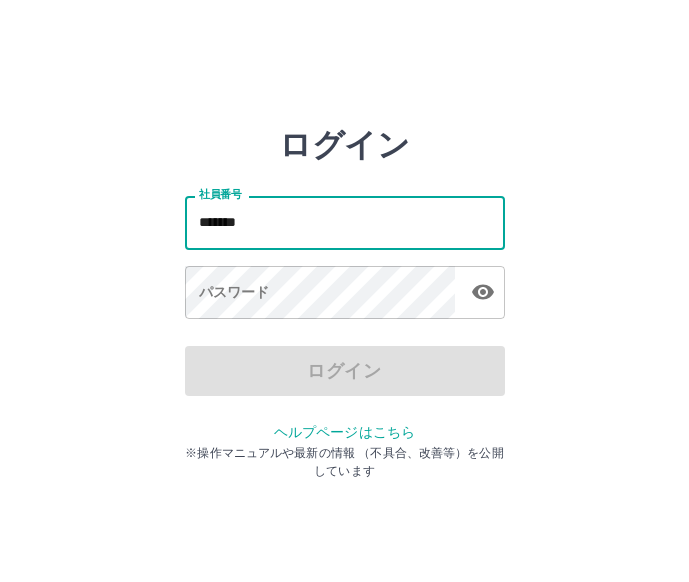 scroll, scrollTop: 0, scrollLeft: 0, axis: both 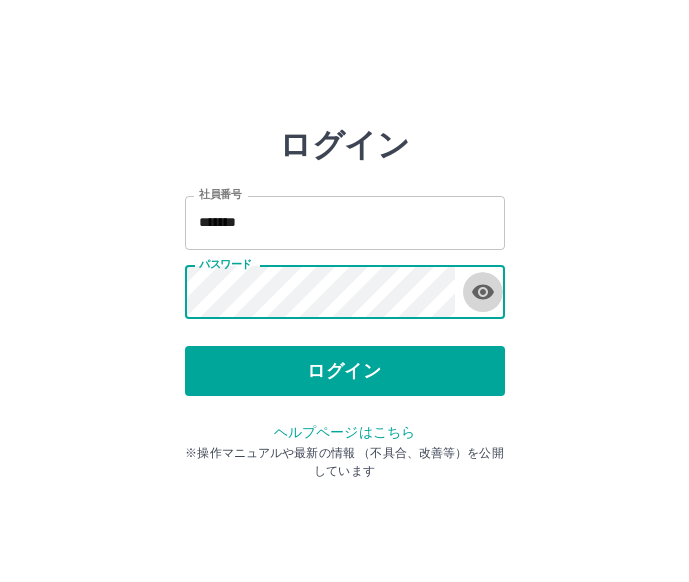click 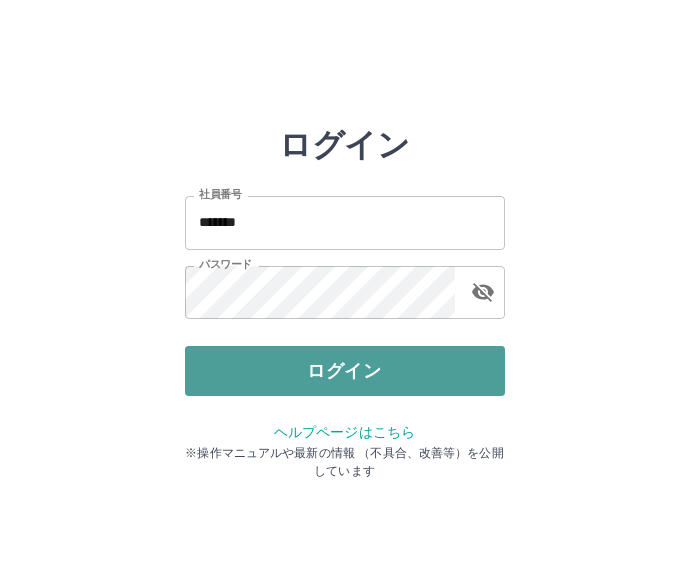 click on "ログイン" at bounding box center [345, 371] 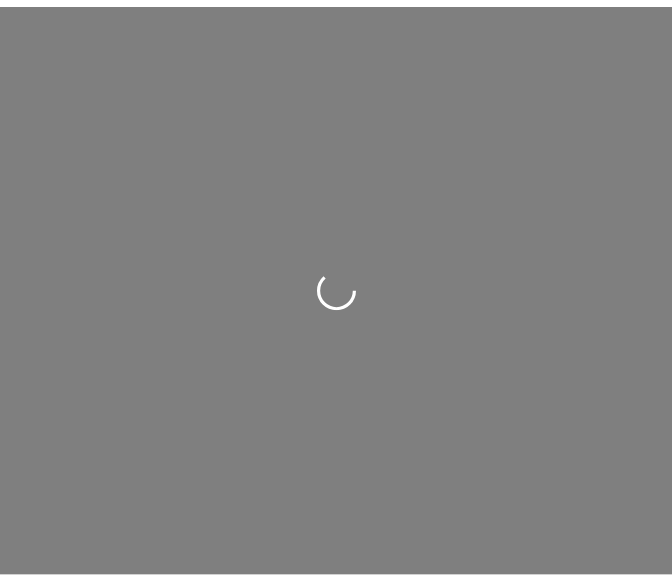 scroll, scrollTop: 0, scrollLeft: 0, axis: both 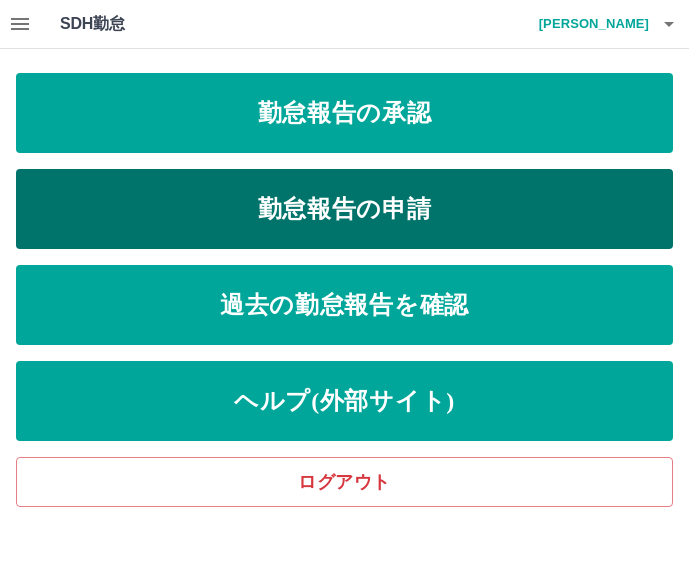 click on "勤怠報告の申請" at bounding box center [344, 209] 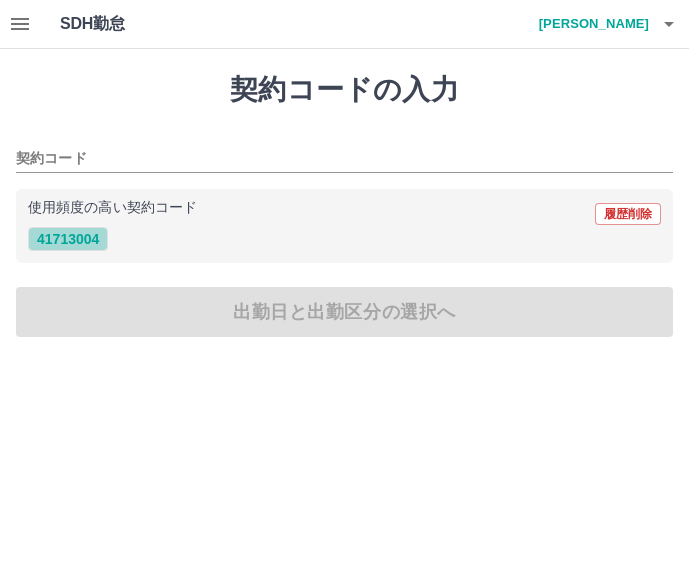 click on "41713004" at bounding box center (68, 239) 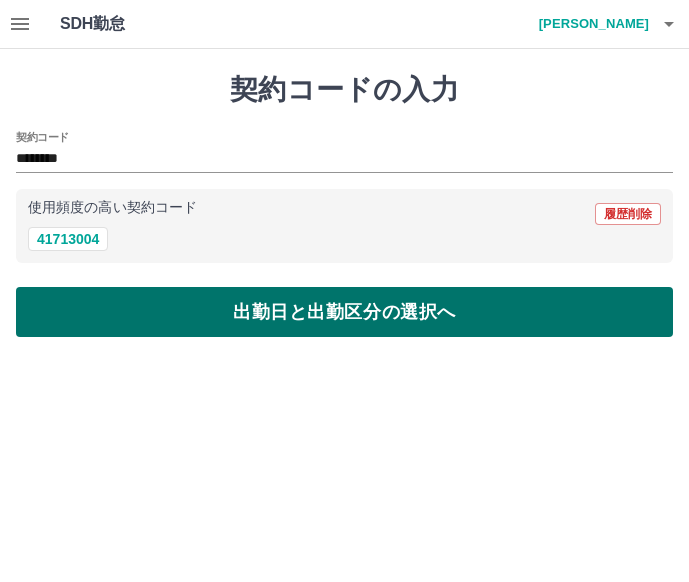 click on "出勤日と出勤区分の選択へ" at bounding box center (344, 312) 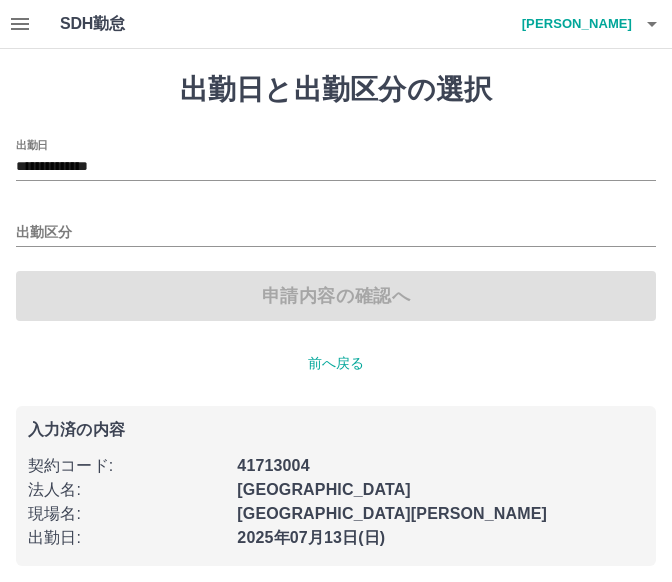 click on "出勤区分" at bounding box center [336, 226] 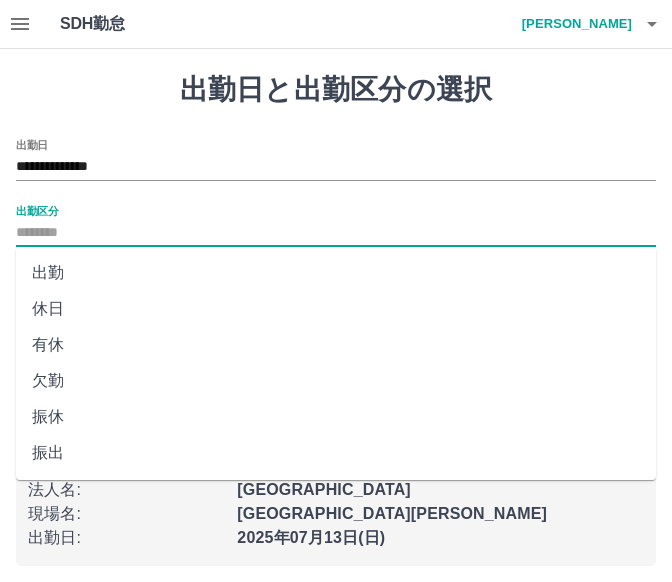 click on "出勤区分" at bounding box center (336, 233) 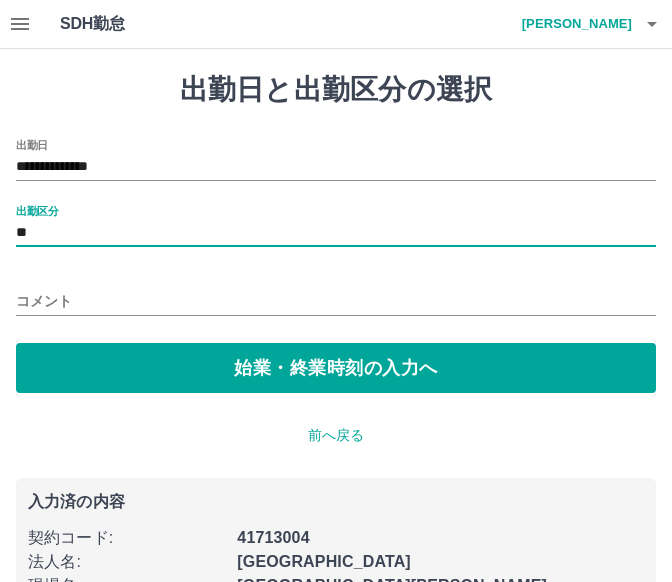type on "**" 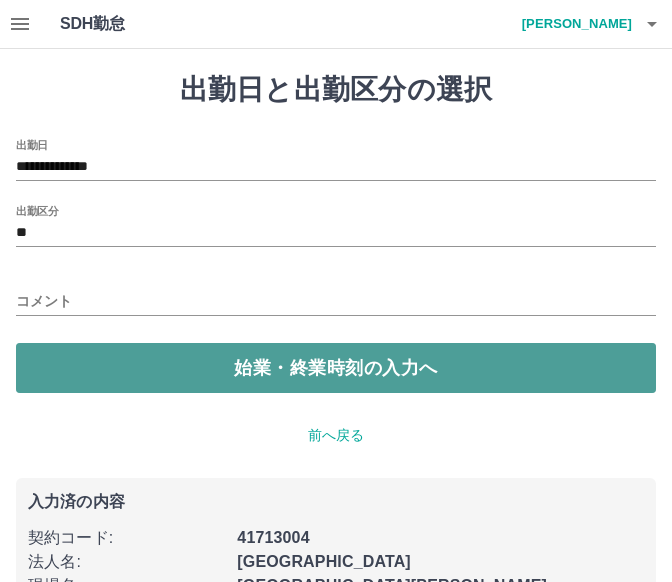 click on "始業・終業時刻の入力へ" at bounding box center [336, 368] 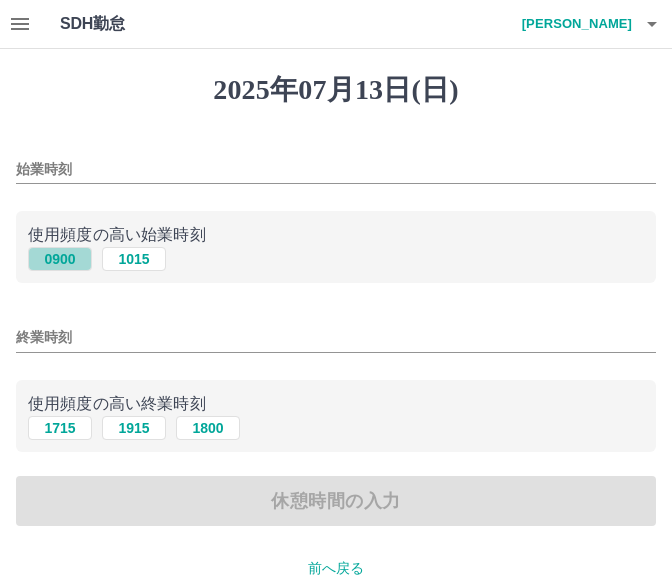 click on "0900" at bounding box center (60, 259) 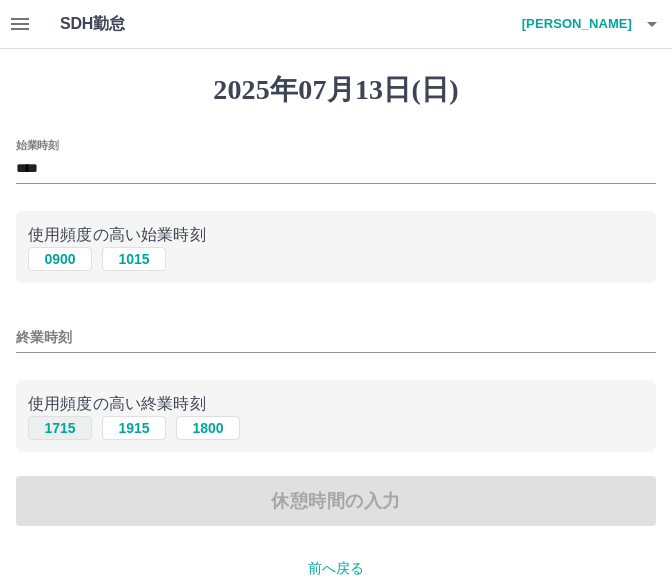 click on "1715" at bounding box center (60, 428) 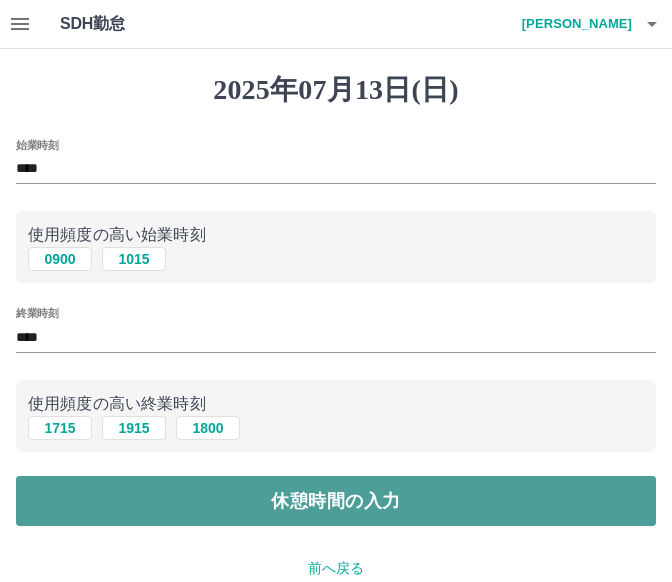 click on "休憩時間の入力" at bounding box center [336, 501] 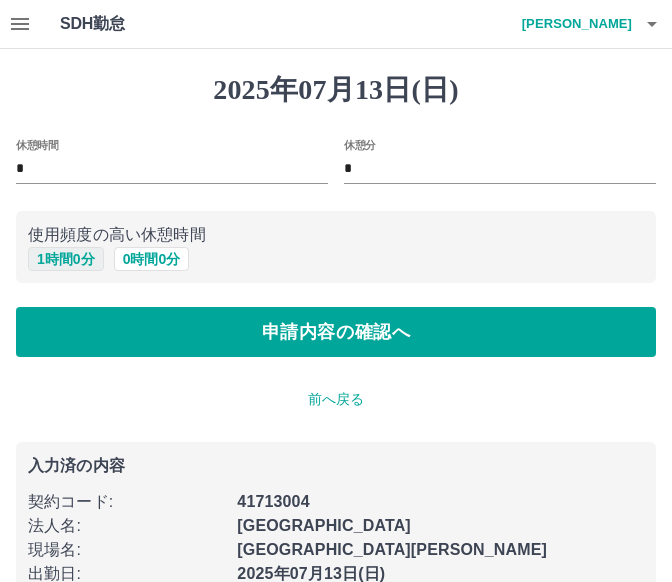 click on "1 時間 0 分" at bounding box center [66, 259] 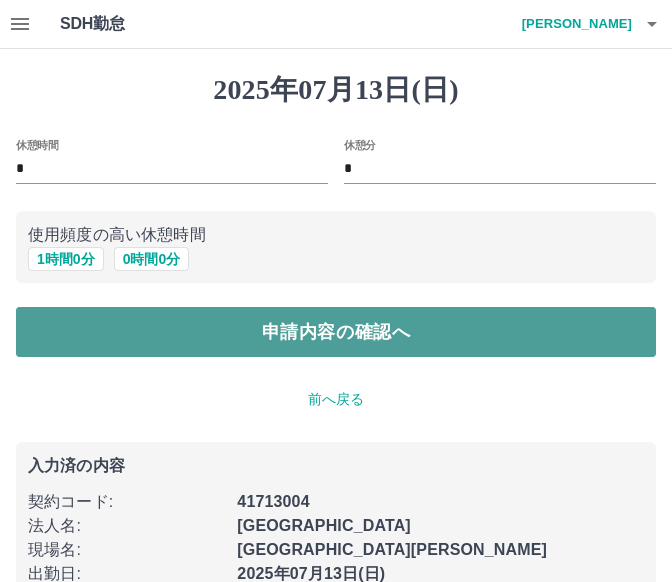 click on "申請内容の確認へ" at bounding box center [336, 332] 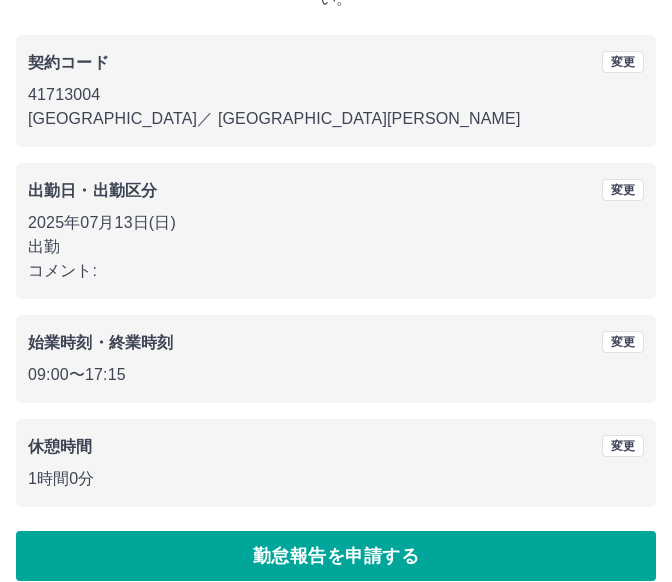 scroll, scrollTop: 191, scrollLeft: 0, axis: vertical 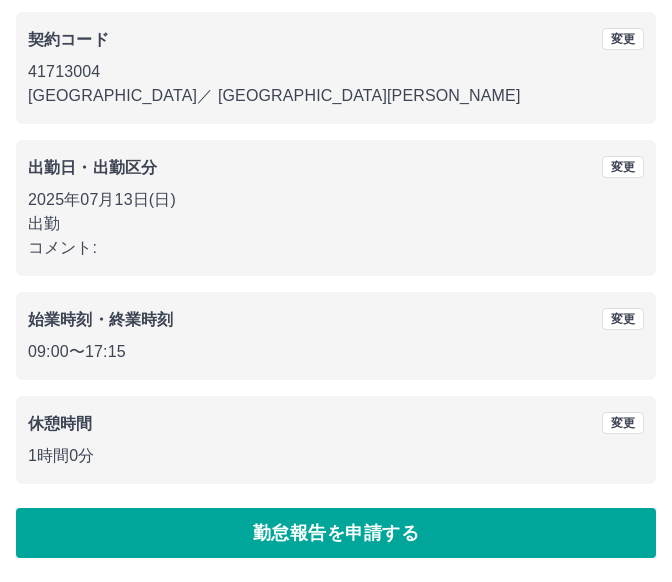 click on "2025年07月13日(日) 下記の内容で勤怠報告をします。よろしければ 「勤怠報告を申請する」を押してください。 契約コード 変更 41713004 大阪市  ／   大阪市立鶴見図書館 出勤日・出勤区分 変更 2025年07月13日(日) 出勤 コメント:  始業時刻・終業時刻 変更 09:00 〜 17:15 休憩時間 変更 1時間0分 勤怠報告を申請する" at bounding box center [336, 220] 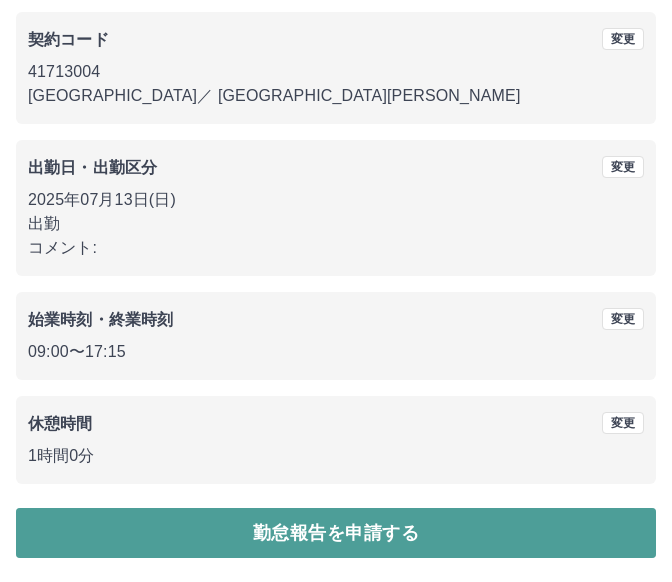 click on "勤怠報告を申請する" at bounding box center [336, 533] 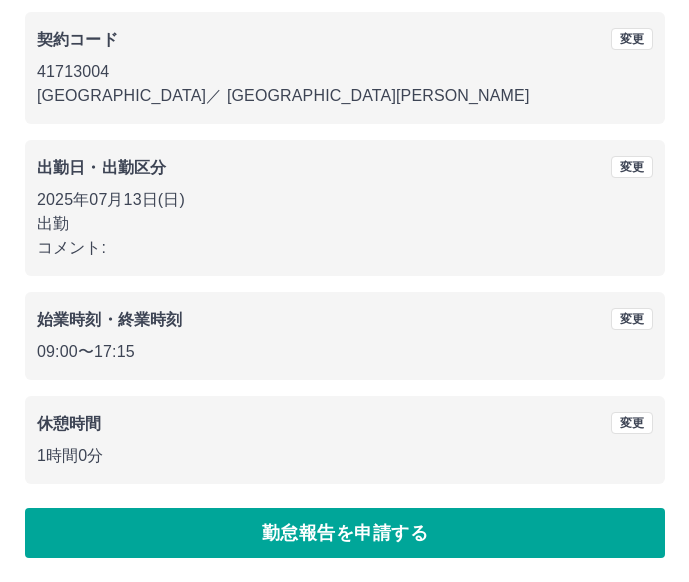 scroll, scrollTop: 0, scrollLeft: 0, axis: both 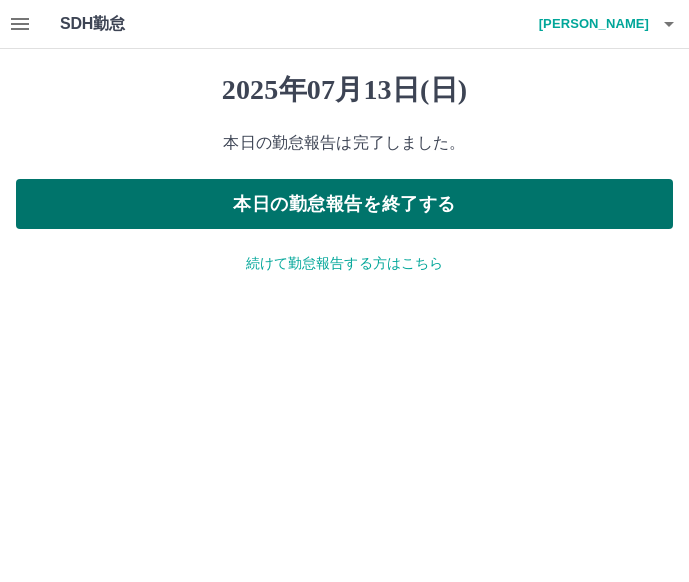click on "本日の勤怠報告を終了する" at bounding box center [344, 204] 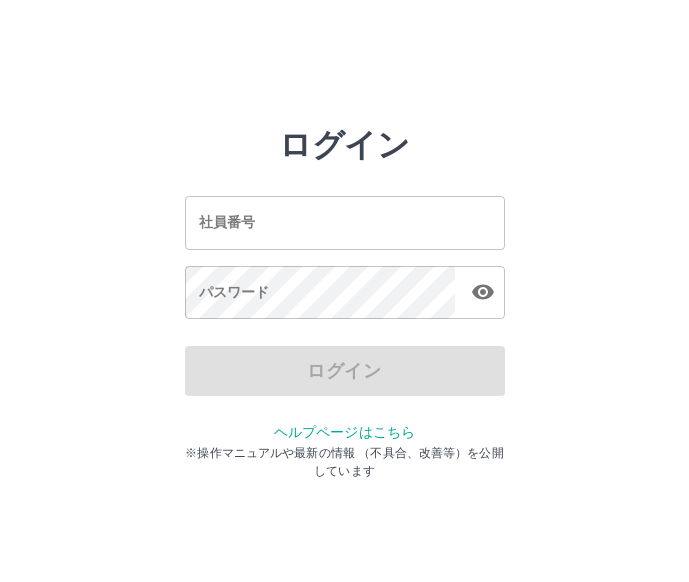 scroll, scrollTop: 0, scrollLeft: 0, axis: both 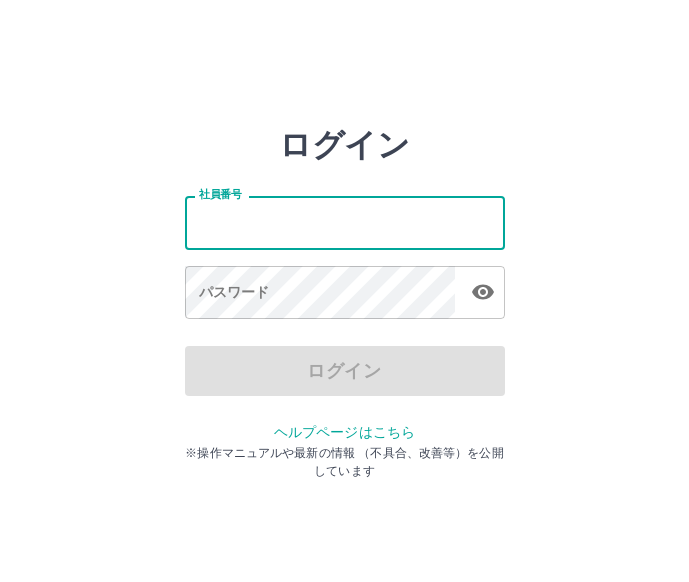 click on "社員番号" at bounding box center (345, 222) 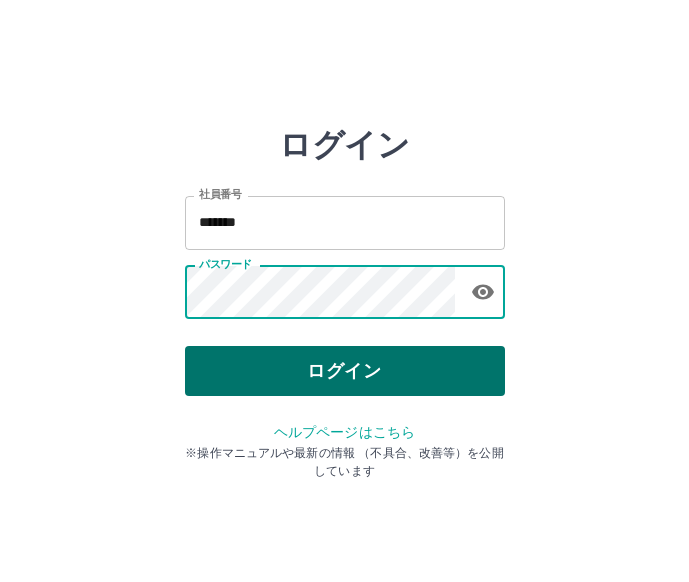 click on "ログイン" at bounding box center (345, 371) 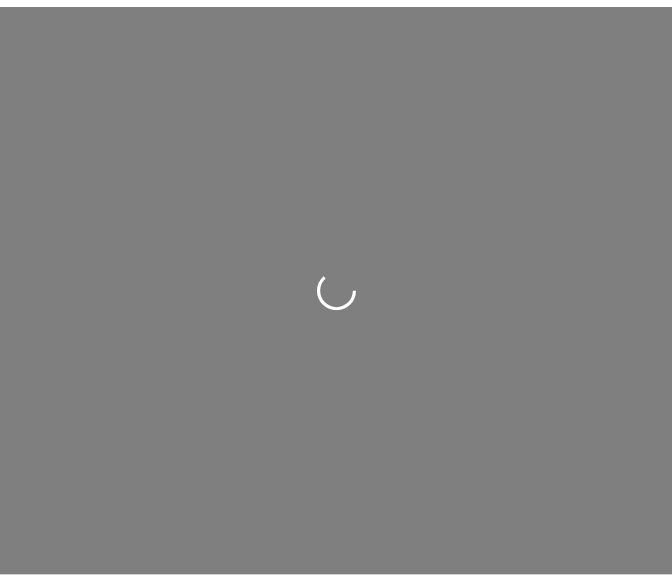 scroll, scrollTop: 0, scrollLeft: 0, axis: both 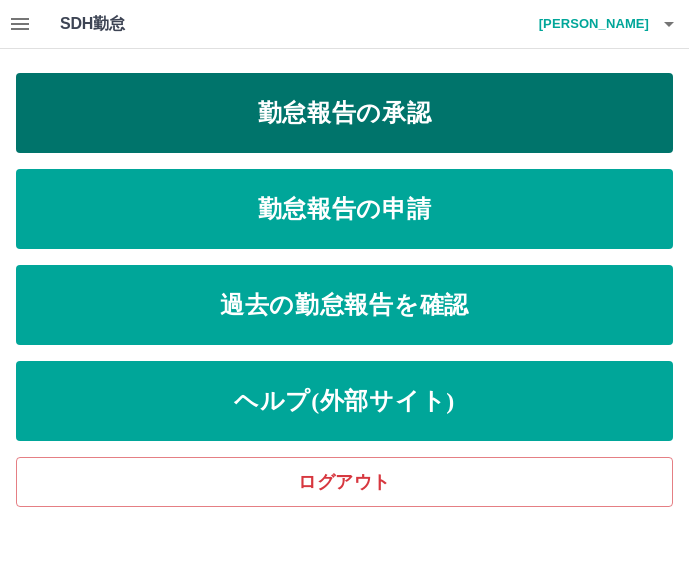 click on "勤怠報告の承認" at bounding box center [344, 113] 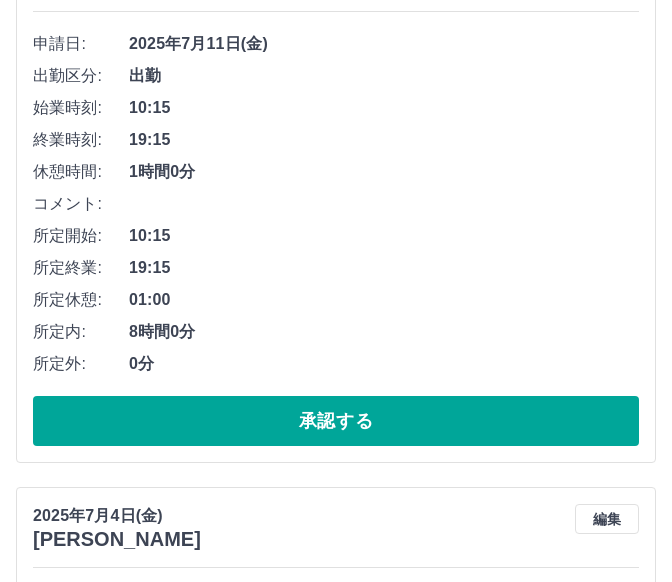 scroll, scrollTop: 8608, scrollLeft: 0, axis: vertical 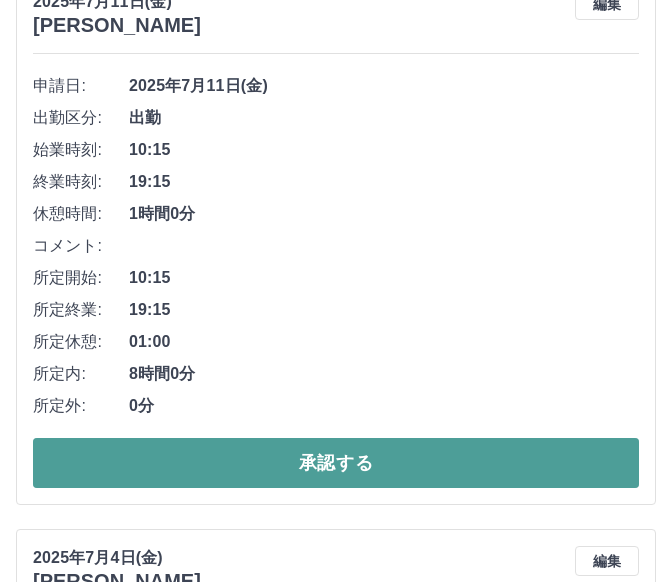 click on "承認する" at bounding box center (336, 463) 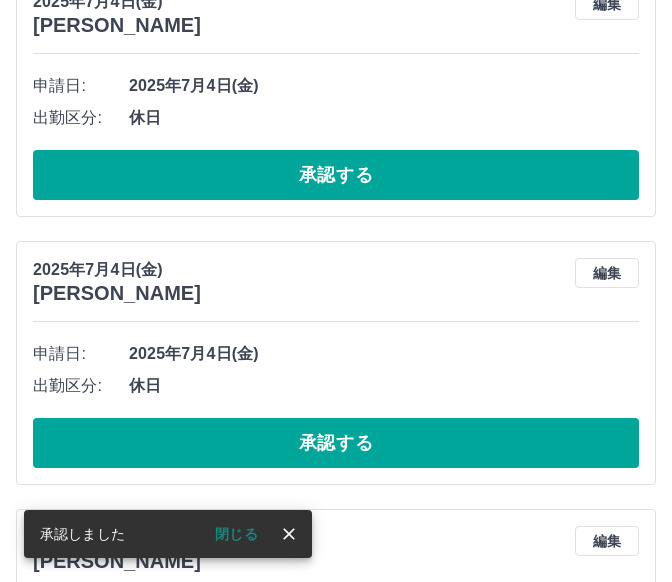 scroll, scrollTop: 8052, scrollLeft: 0, axis: vertical 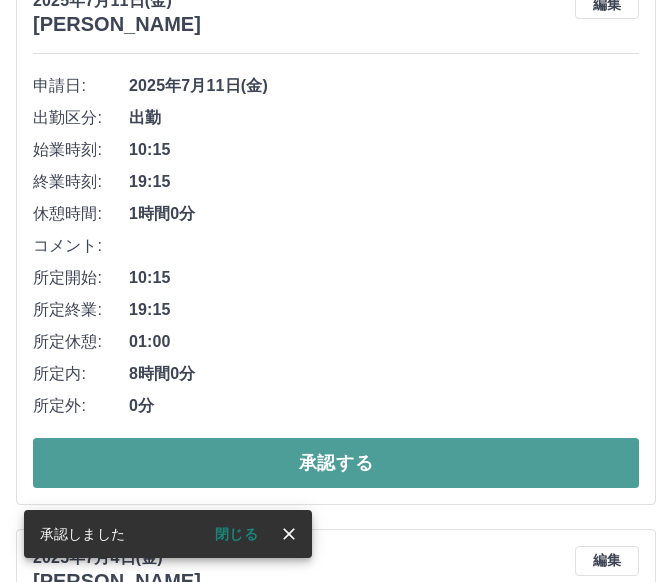 click on "承認する" at bounding box center (336, 463) 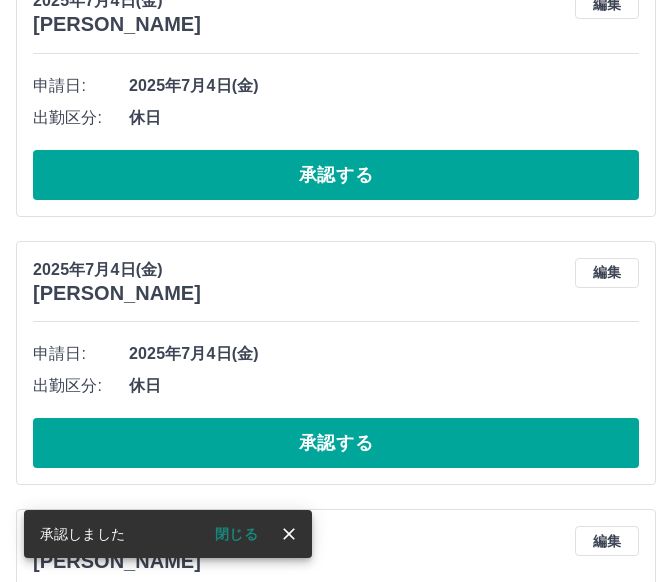 scroll, scrollTop: 7495, scrollLeft: 0, axis: vertical 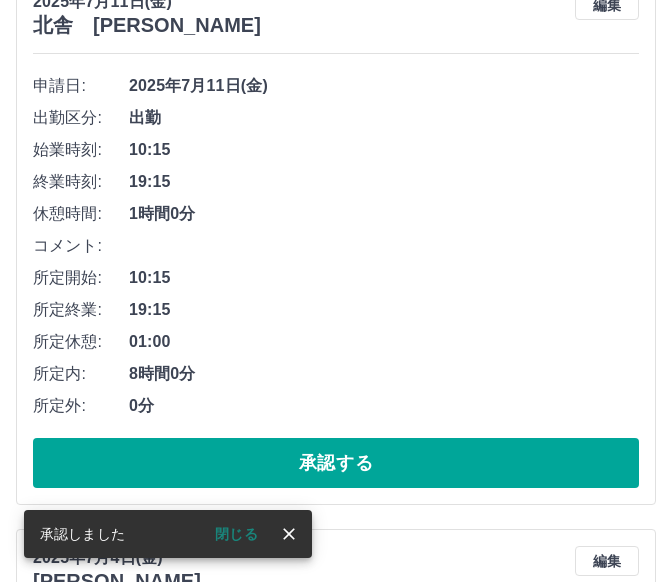click on "承認する" at bounding box center [336, 463] 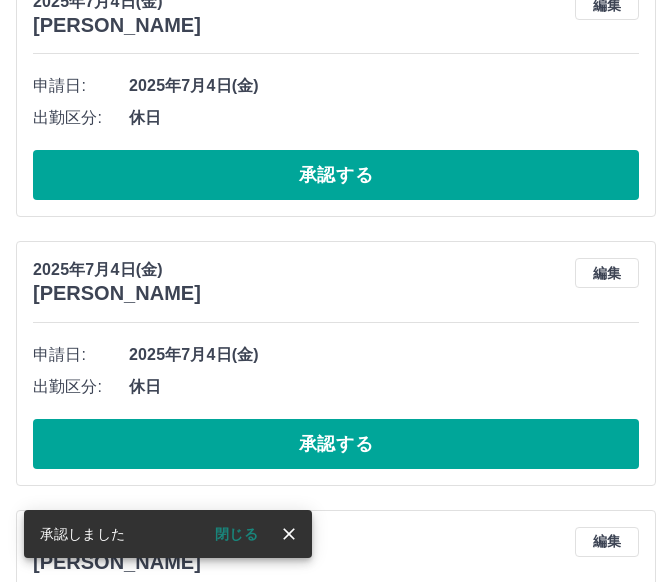 scroll, scrollTop: 6939, scrollLeft: 0, axis: vertical 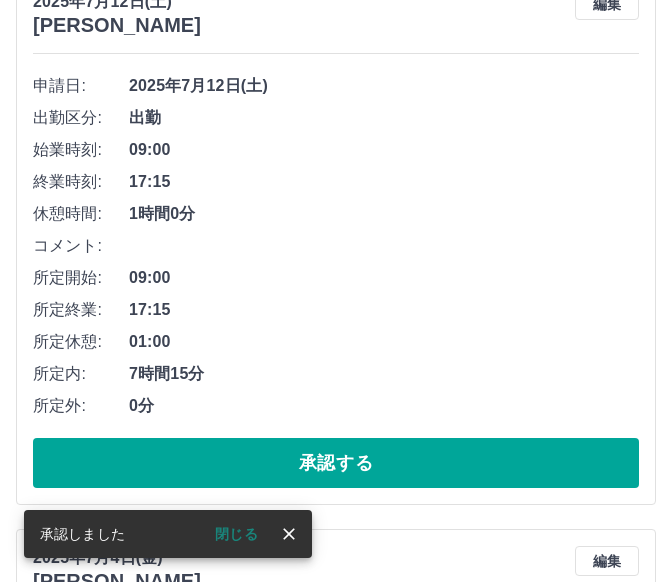 click on "閉じる" at bounding box center [236, 534] 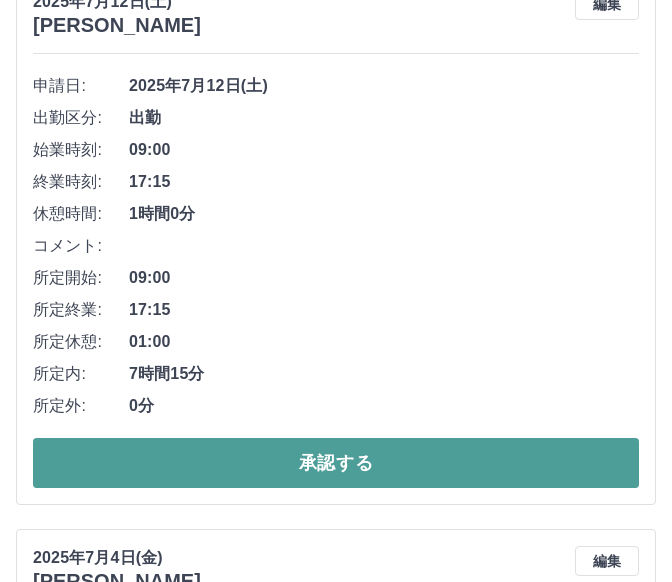 click on "承認する" at bounding box center (336, 463) 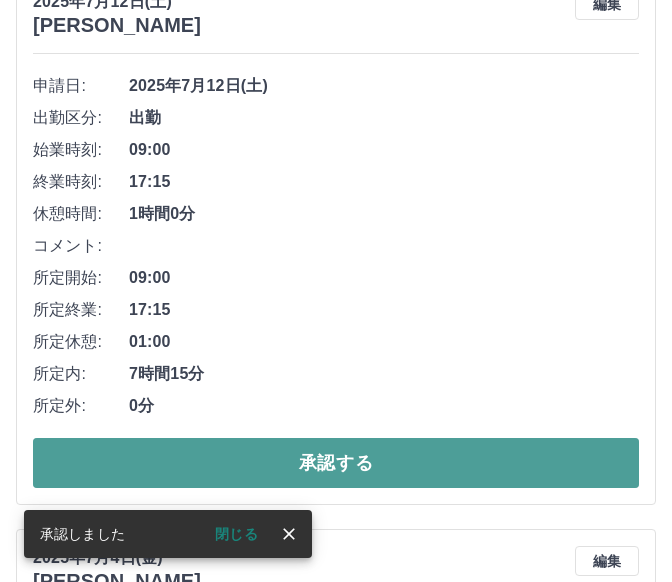 click on "承認する" at bounding box center (336, 463) 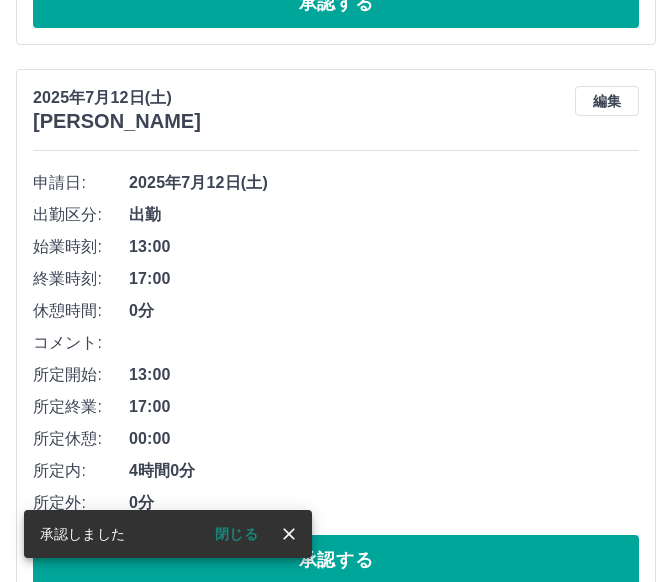 scroll, scrollTop: 6183, scrollLeft: 0, axis: vertical 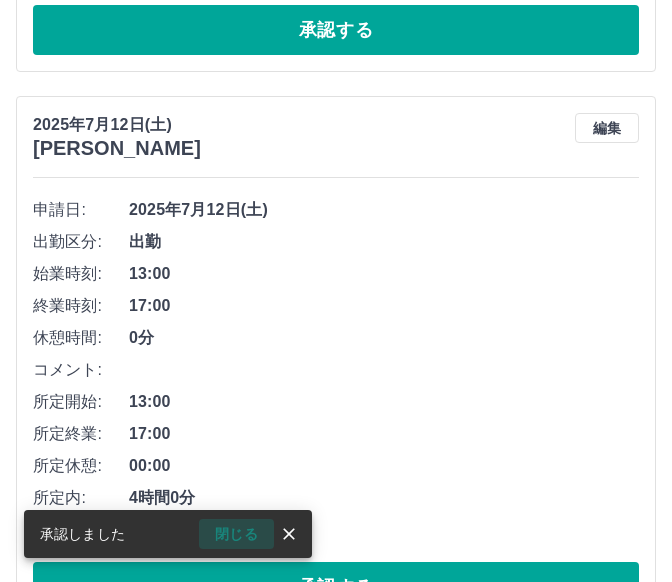 click on "閉じる" at bounding box center [236, 534] 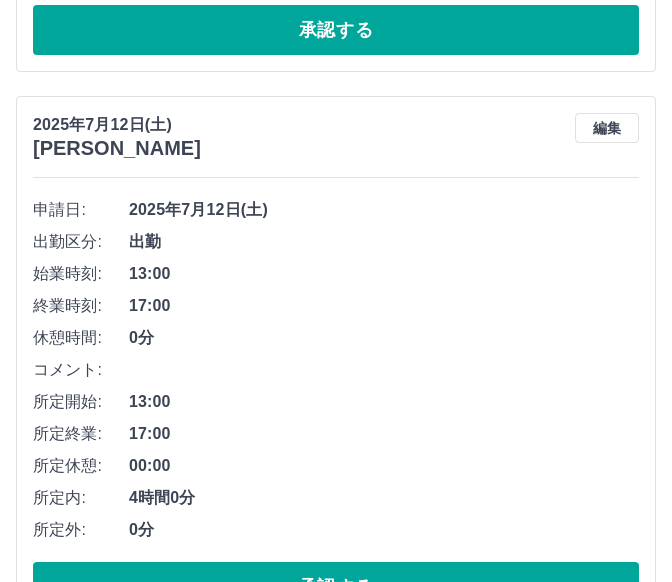 scroll, scrollTop: 6449, scrollLeft: 0, axis: vertical 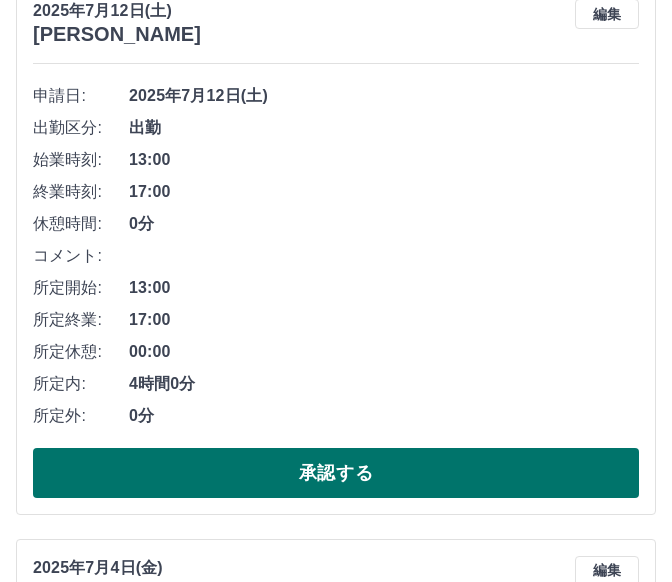 click on "承認する" at bounding box center [336, 473] 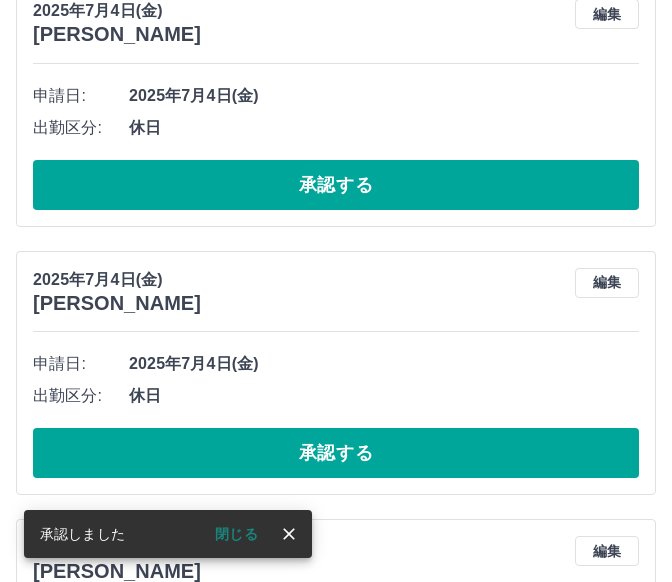 scroll, scrollTop: 5816, scrollLeft: 0, axis: vertical 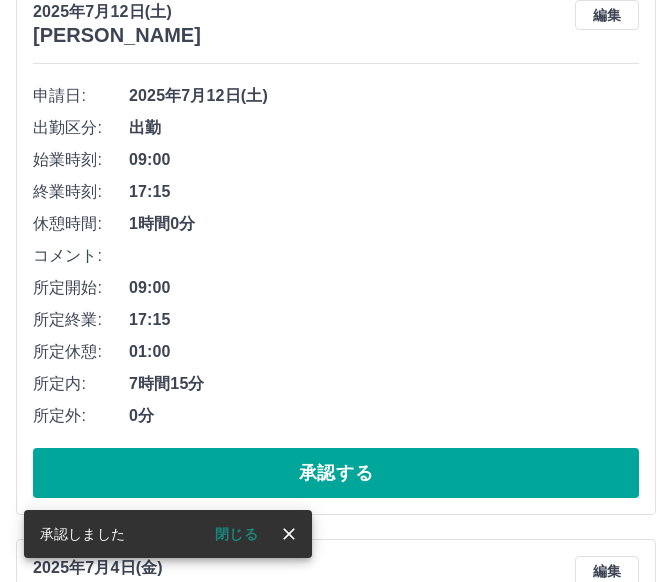 click on "承認する" at bounding box center (336, 473) 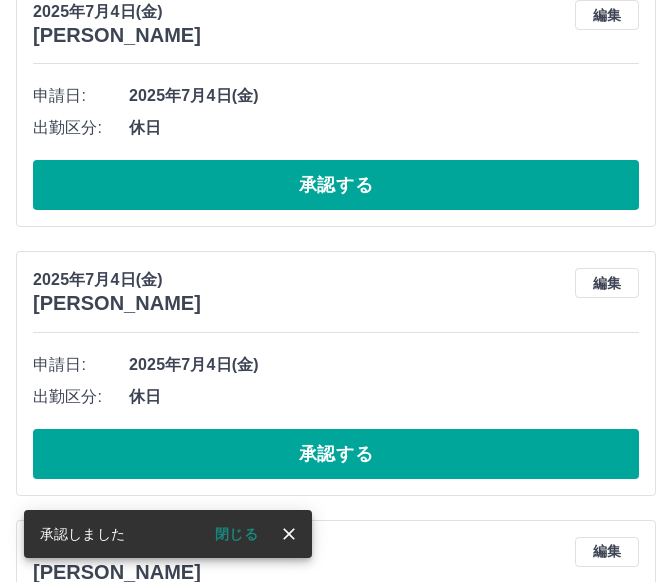 scroll, scrollTop: 5260, scrollLeft: 0, axis: vertical 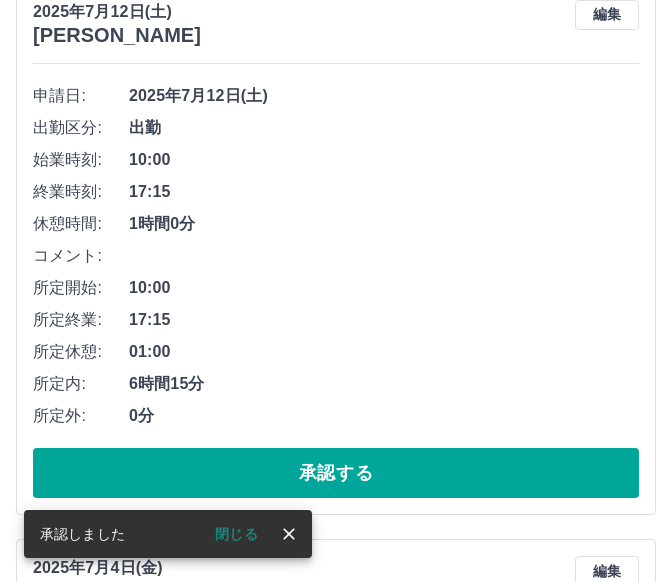 click on "閉じる" at bounding box center [236, 534] 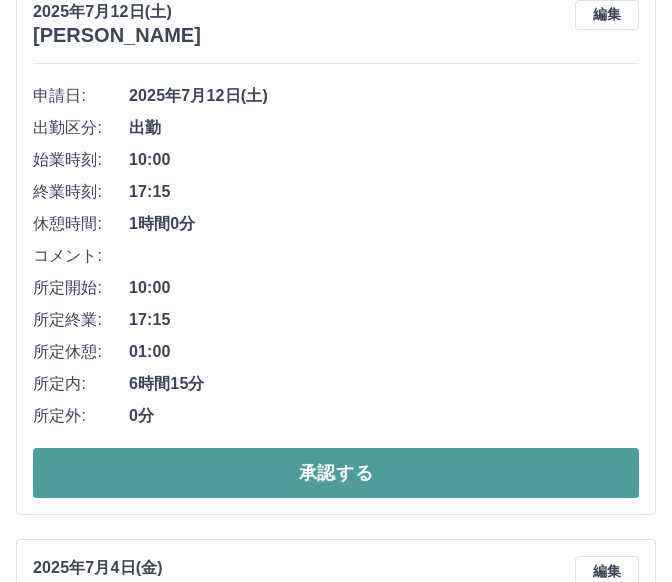 click on "承認する" at bounding box center (336, 473) 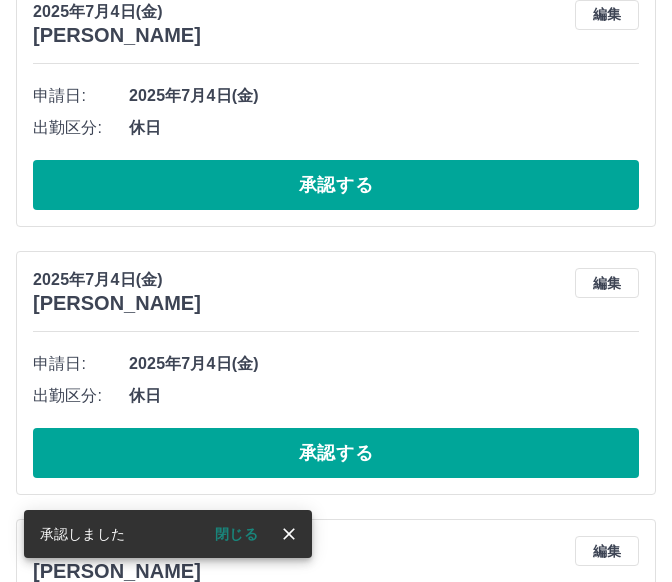 scroll, scrollTop: 4704, scrollLeft: 0, axis: vertical 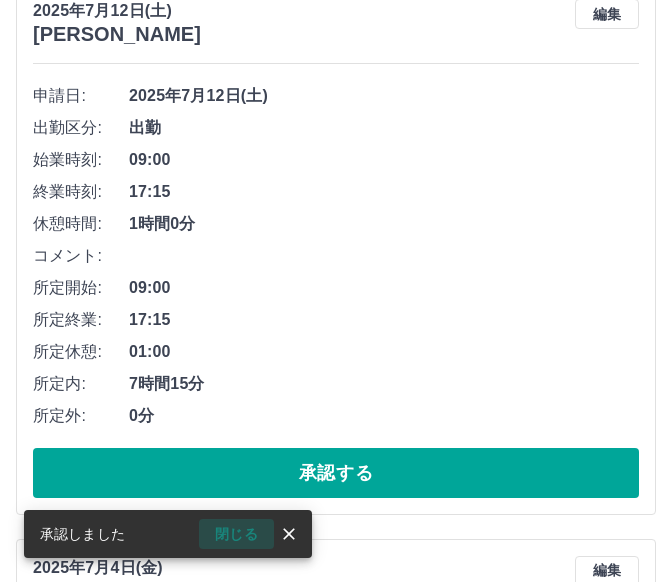 click on "閉じる" at bounding box center [236, 534] 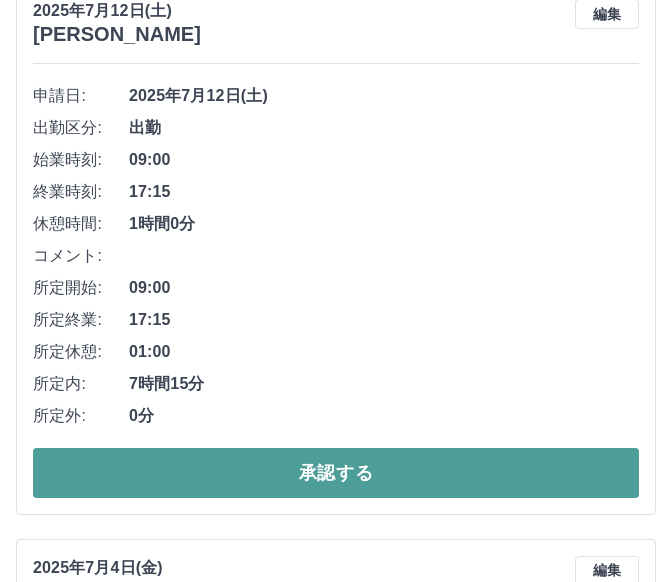 click on "承認する" at bounding box center [336, 473] 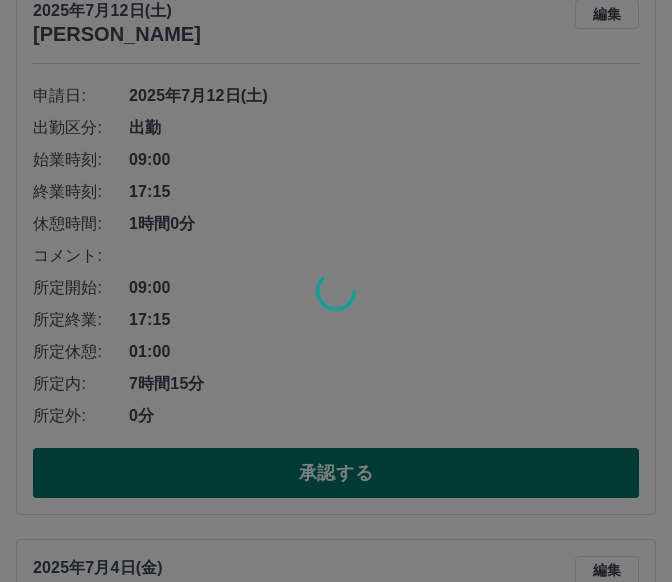 scroll, scrollTop: 4147, scrollLeft: 0, axis: vertical 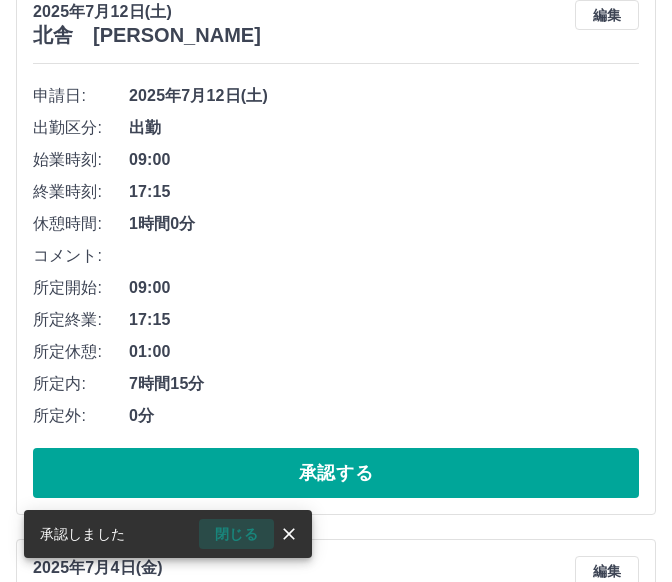 click on "閉じる" at bounding box center [236, 534] 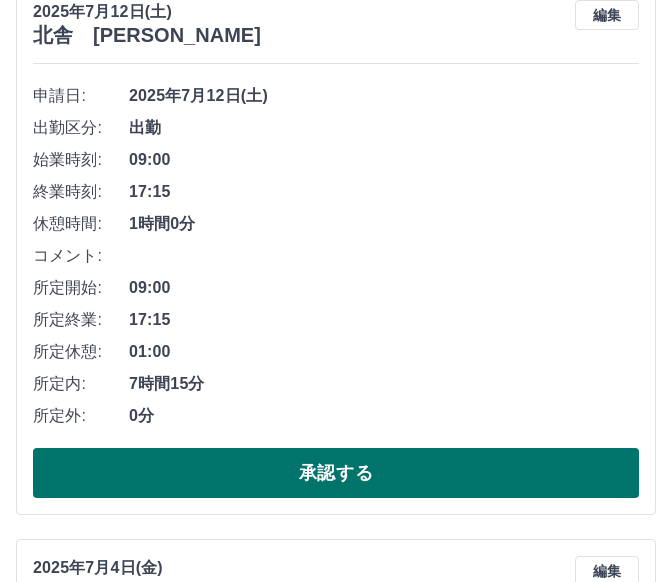 click on "承認する" at bounding box center (336, 473) 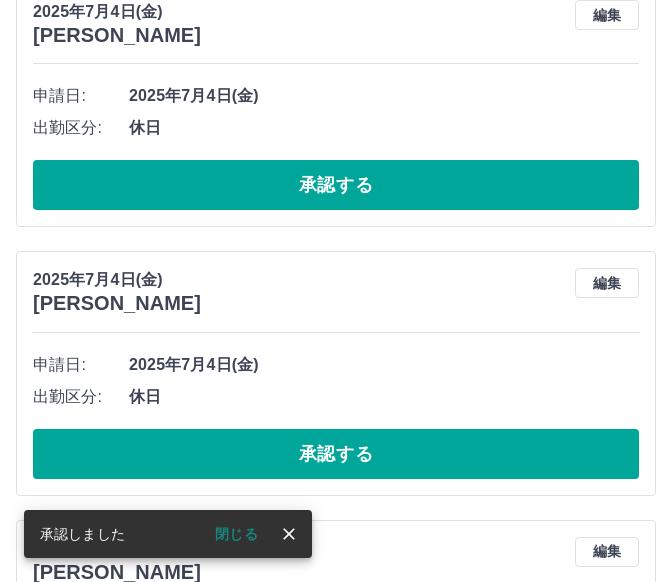 scroll, scrollTop: 3591, scrollLeft: 0, axis: vertical 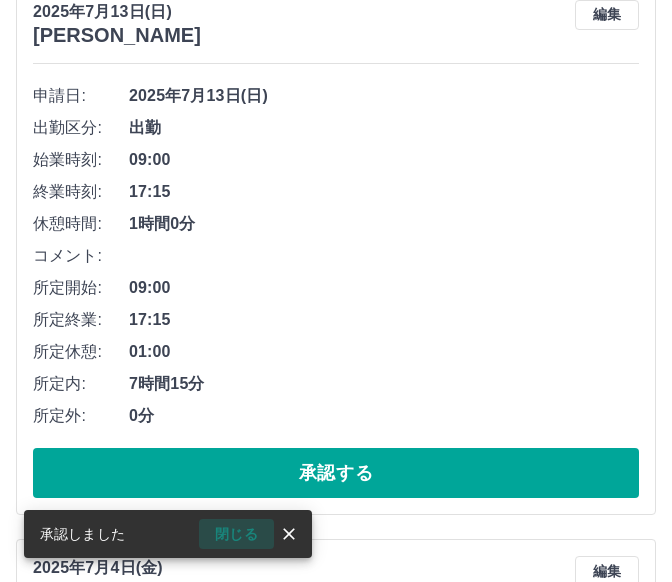 click on "閉じる" at bounding box center (236, 534) 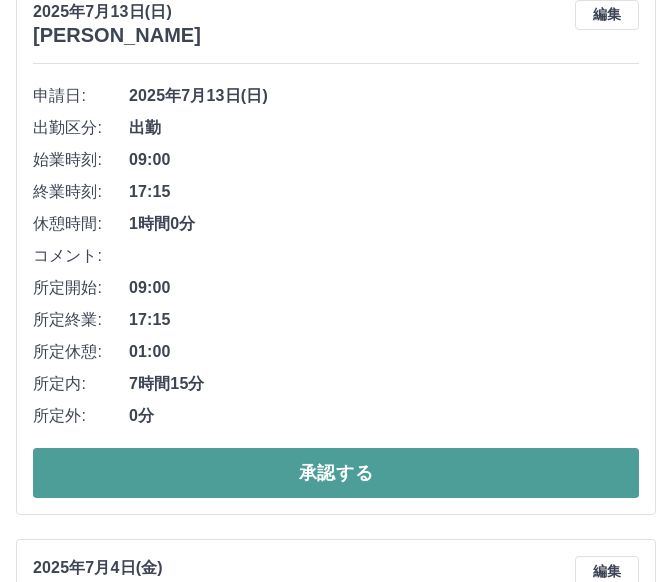 click on "承認する" at bounding box center [336, 473] 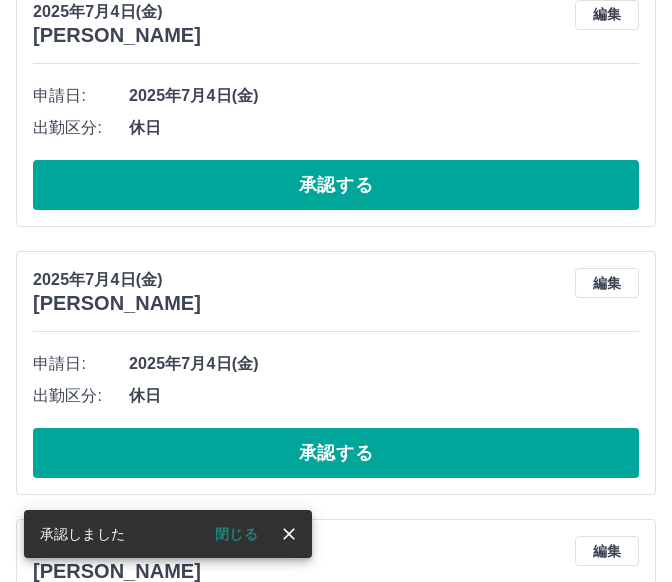 scroll, scrollTop: 3035, scrollLeft: 0, axis: vertical 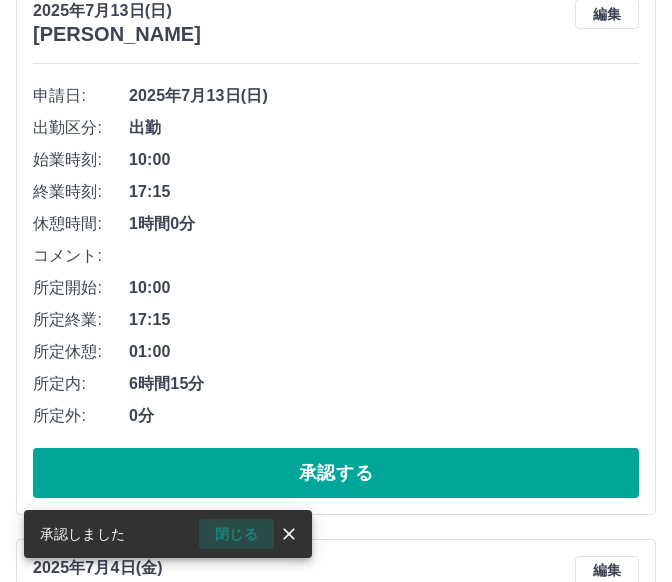 click on "閉じる" at bounding box center [236, 534] 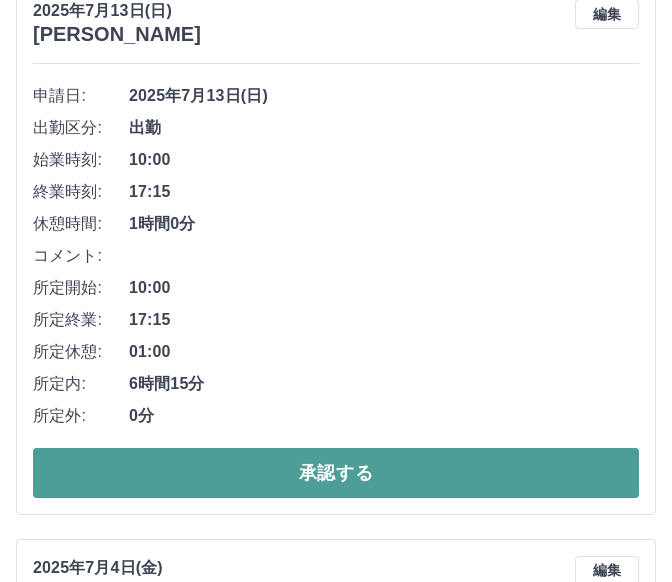click on "承認する" at bounding box center (336, 473) 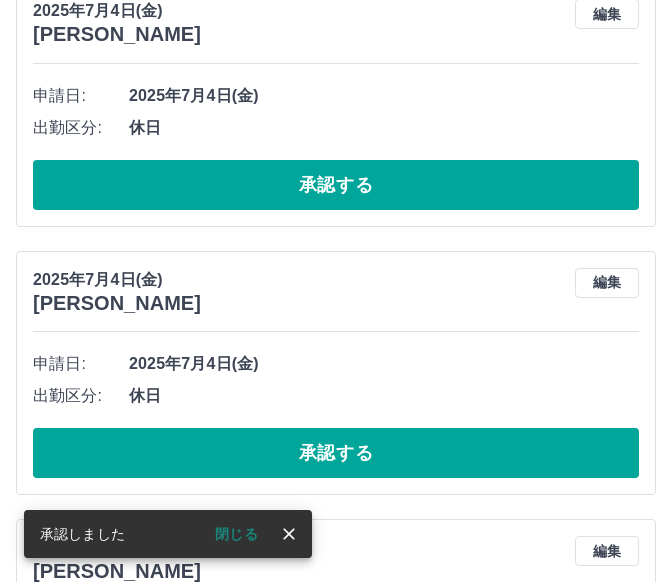 scroll, scrollTop: 2478, scrollLeft: 0, axis: vertical 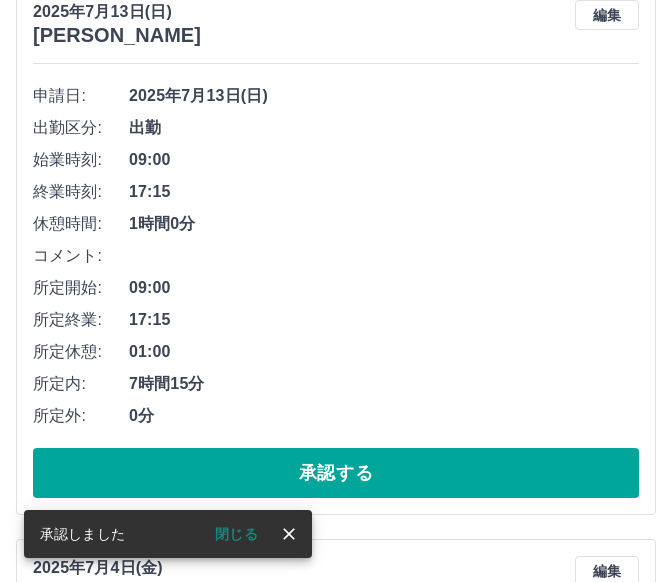 click on "閉じる" at bounding box center (236, 534) 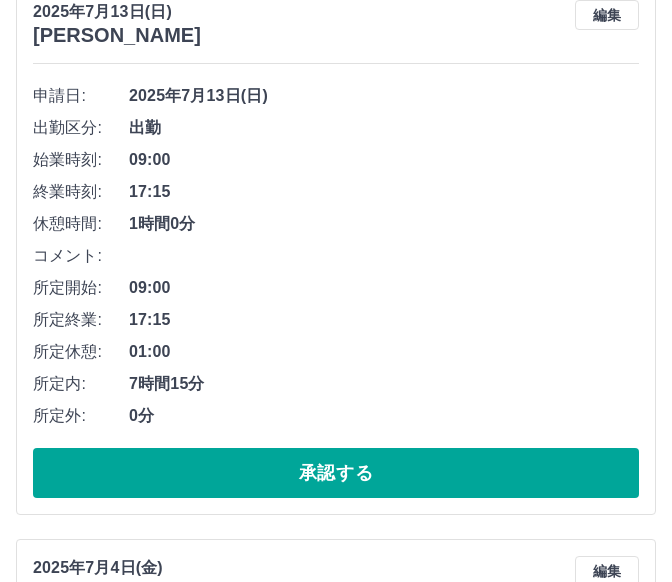 click on "2025年7月13日(日) 竹元　優奈 編集 申請日: 2025年7月13日(日) 出勤区分: 出勤 始業時刻: 09:00 終業時刻: 17:15 休憩時間: 1時間0分 コメント: 所定開始: 09:00 所定終業: 17:15 所定休憩: 01:00 所定内: 7時間15分 所定外: 0分 承認する" at bounding box center [336, 249] 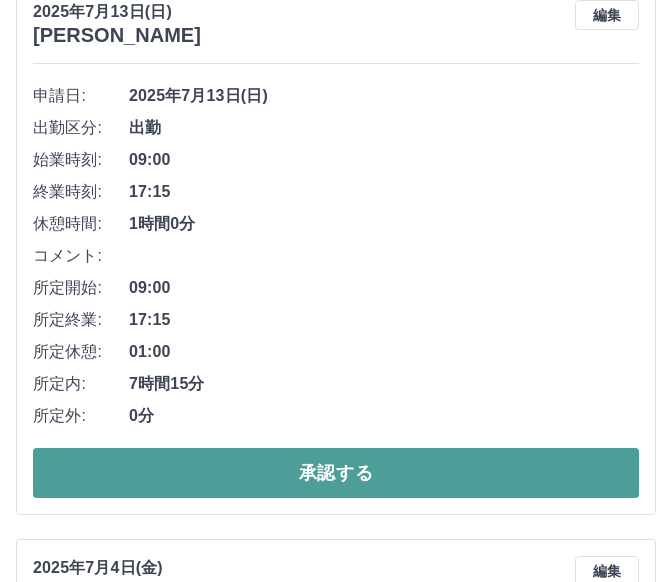 click on "承認する" at bounding box center (336, 473) 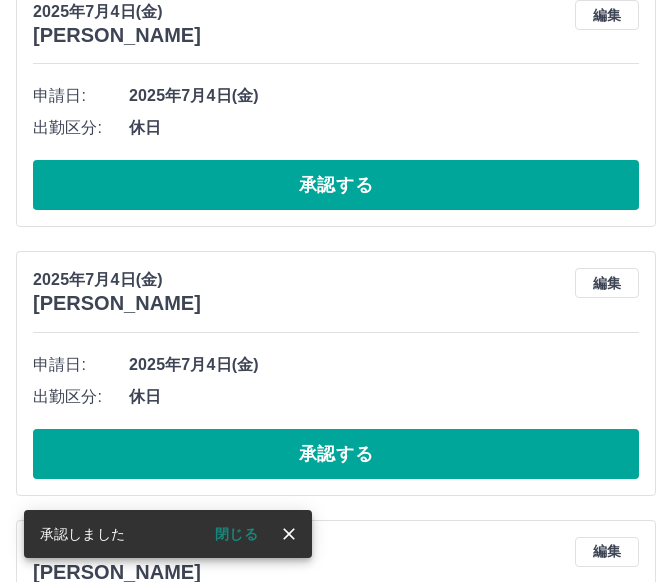 scroll, scrollTop: 1922, scrollLeft: 0, axis: vertical 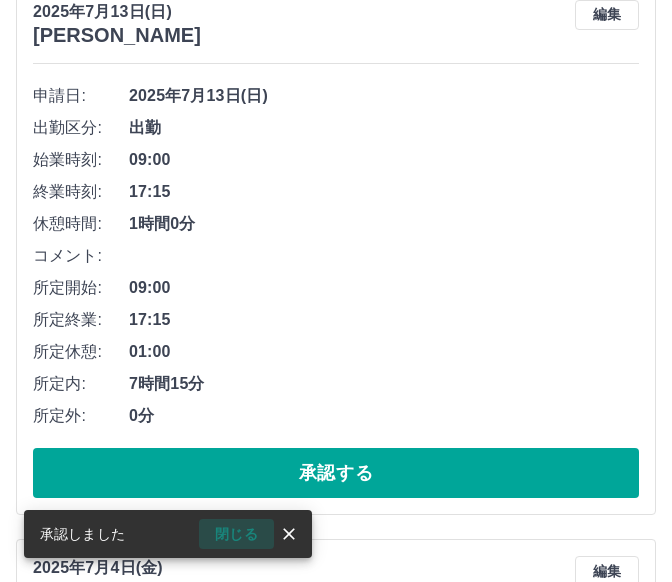 click on "閉じる" at bounding box center [236, 534] 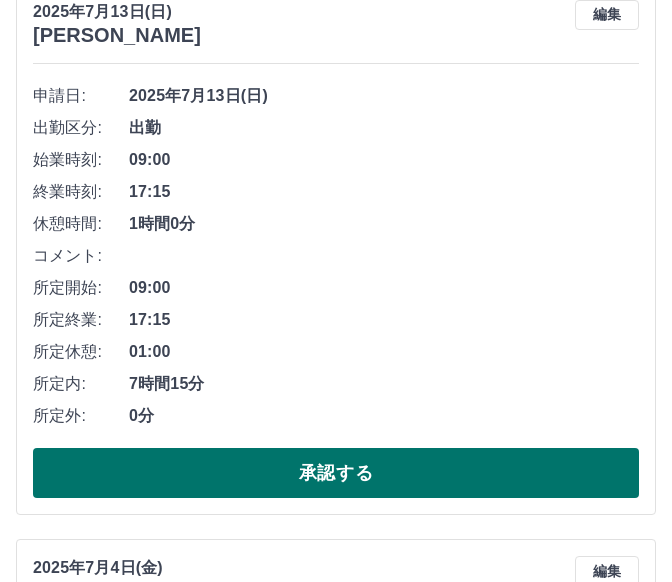 click on "承認する" at bounding box center [336, 473] 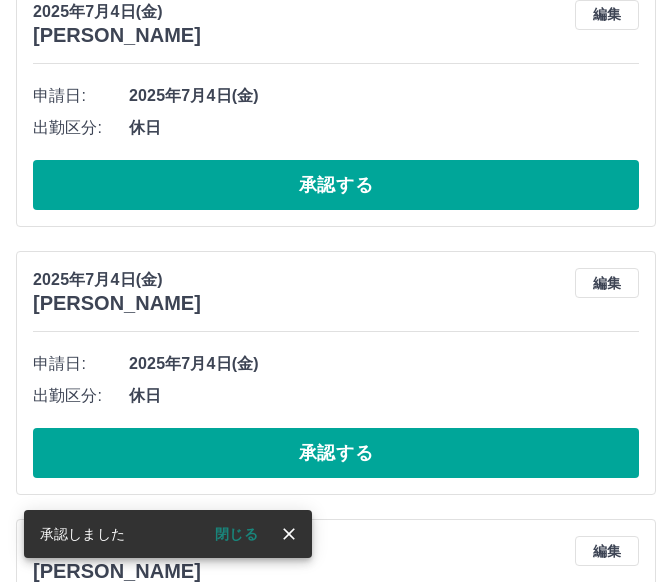 scroll, scrollTop: 1366, scrollLeft: 0, axis: vertical 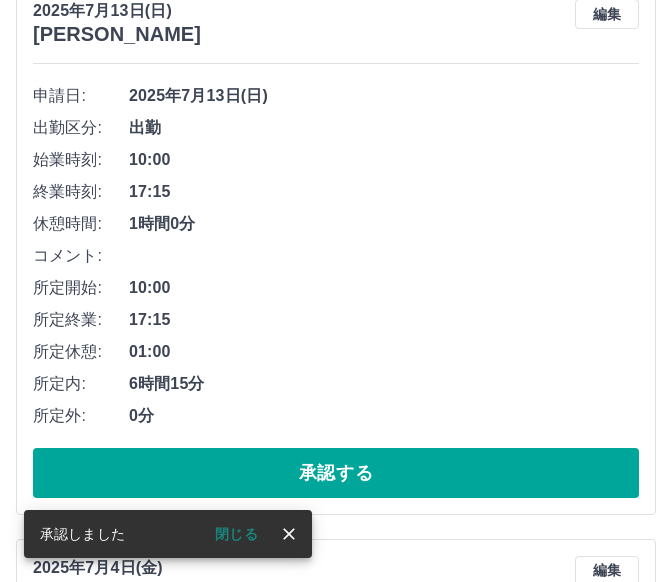 click on "閉じる" at bounding box center (236, 534) 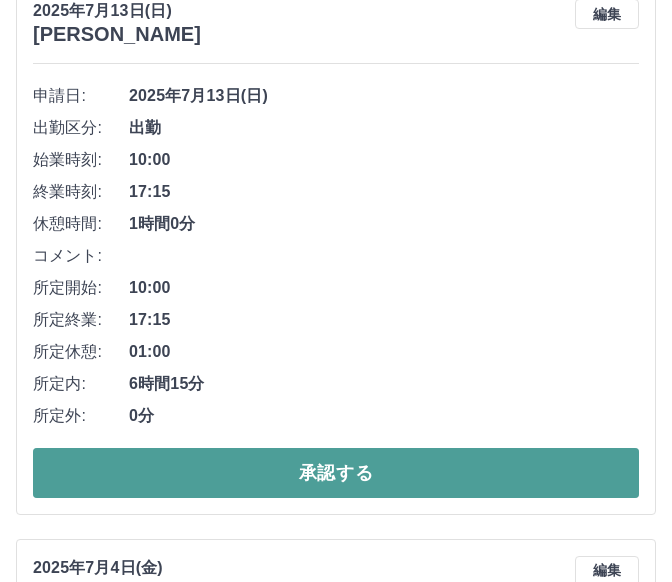 click on "承認する" at bounding box center (336, 473) 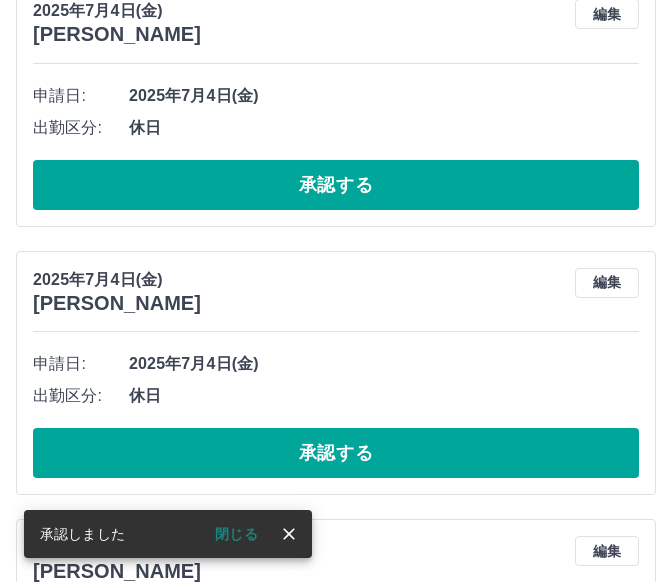 scroll, scrollTop: 809, scrollLeft: 0, axis: vertical 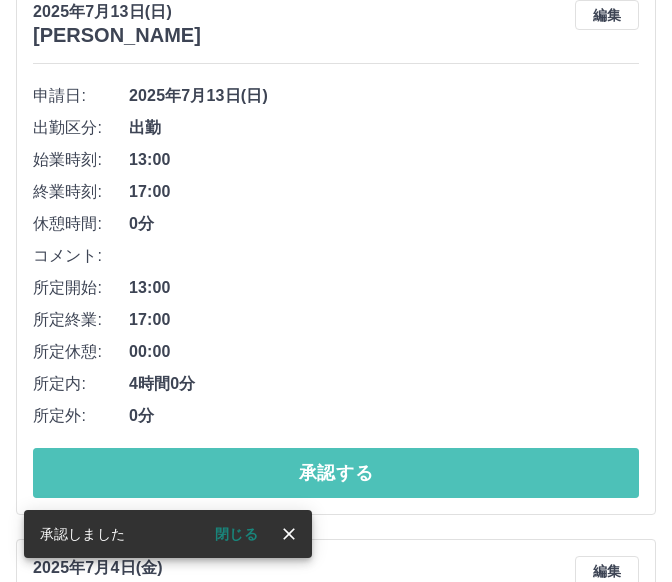 click on "承認する" at bounding box center [336, 473] 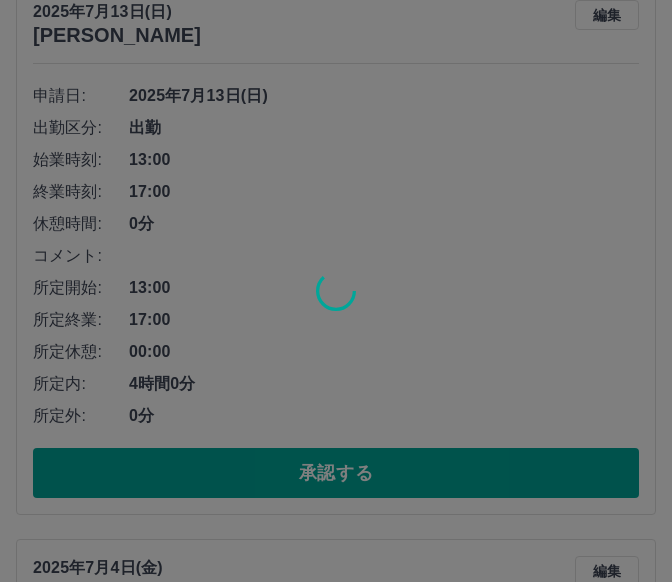 scroll, scrollTop: 253, scrollLeft: 0, axis: vertical 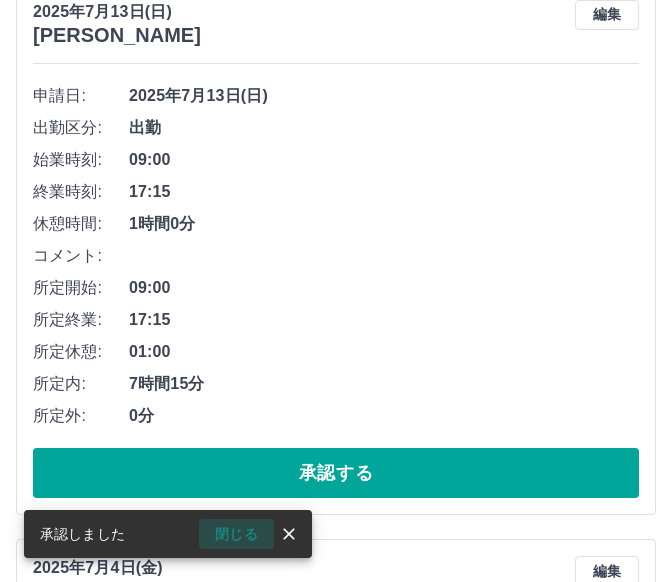 click on "閉じる" at bounding box center [236, 534] 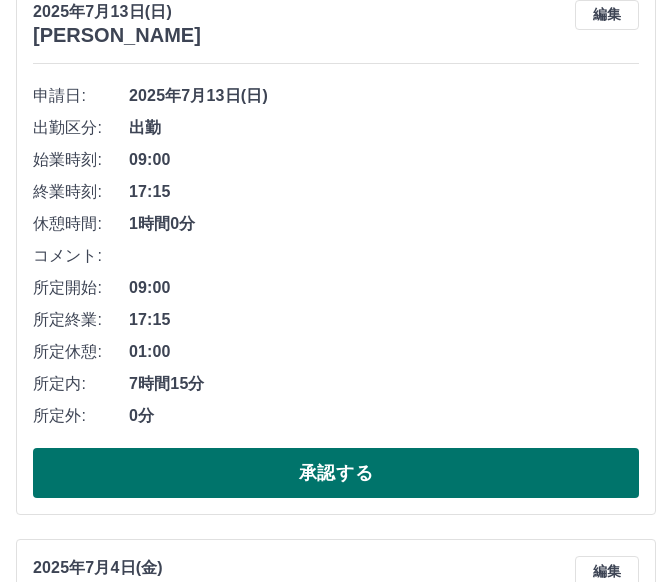 click on "承認する" at bounding box center [336, 473] 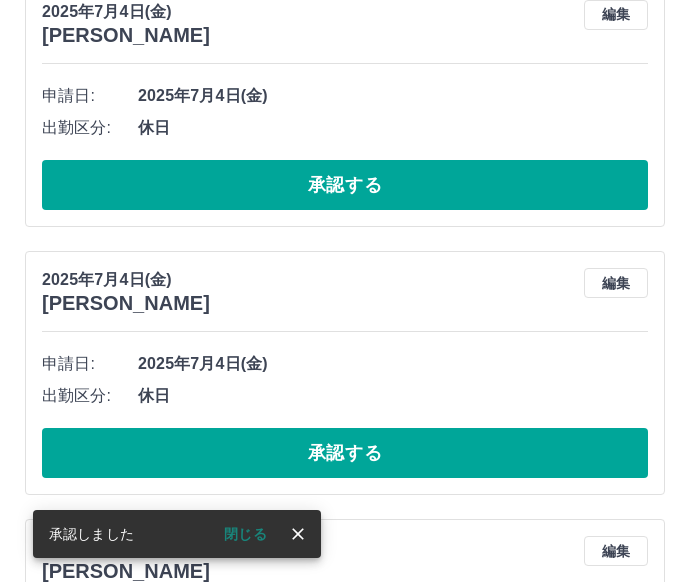 scroll, scrollTop: 0, scrollLeft: 0, axis: both 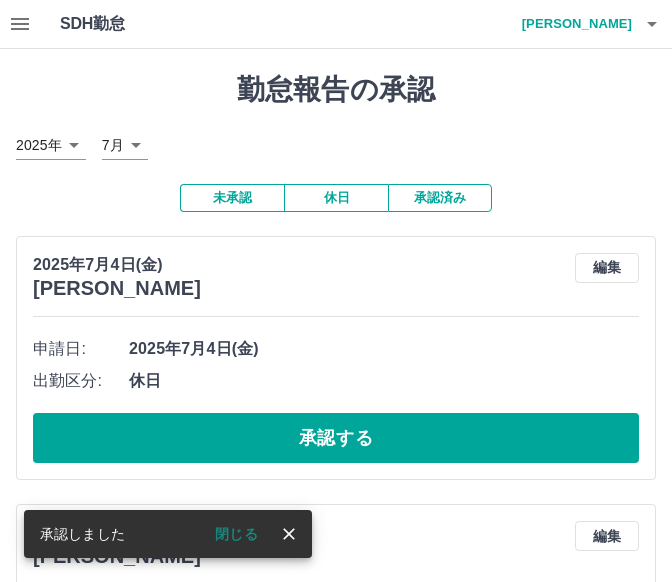 click on "承認しました 閉じる" at bounding box center (168, 534) 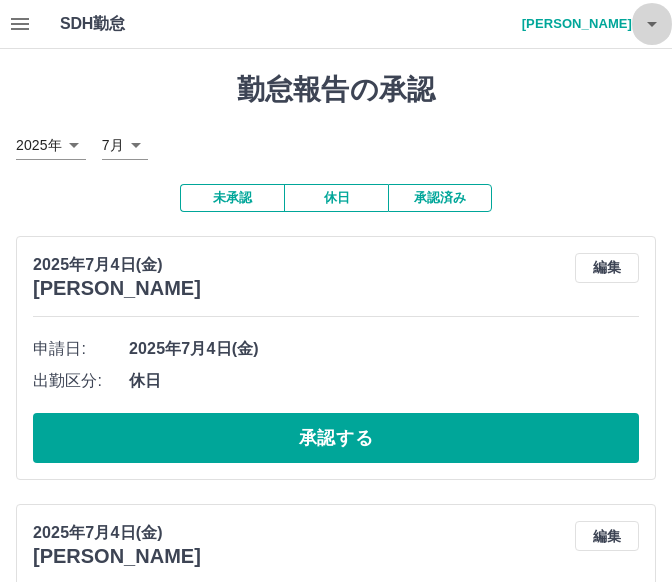 click 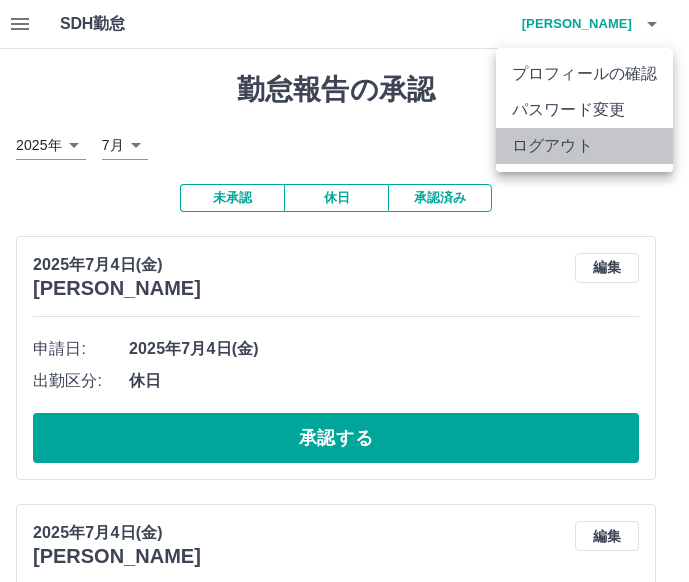 click on "ログアウト" at bounding box center [584, 146] 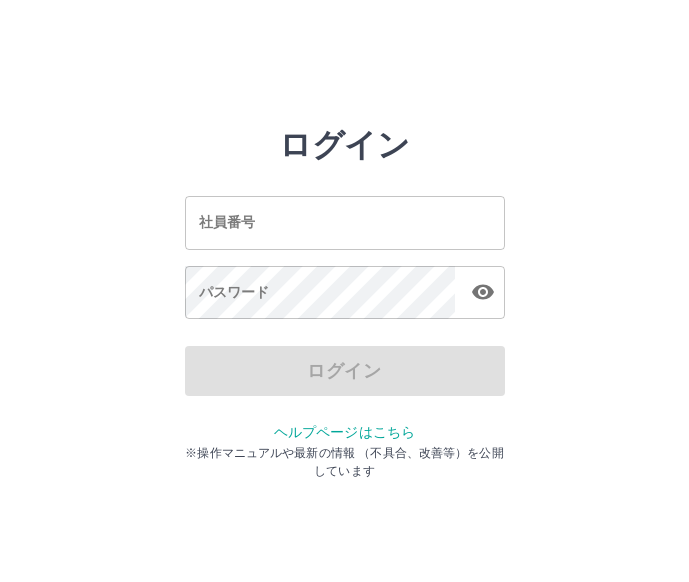 scroll, scrollTop: 0, scrollLeft: 0, axis: both 